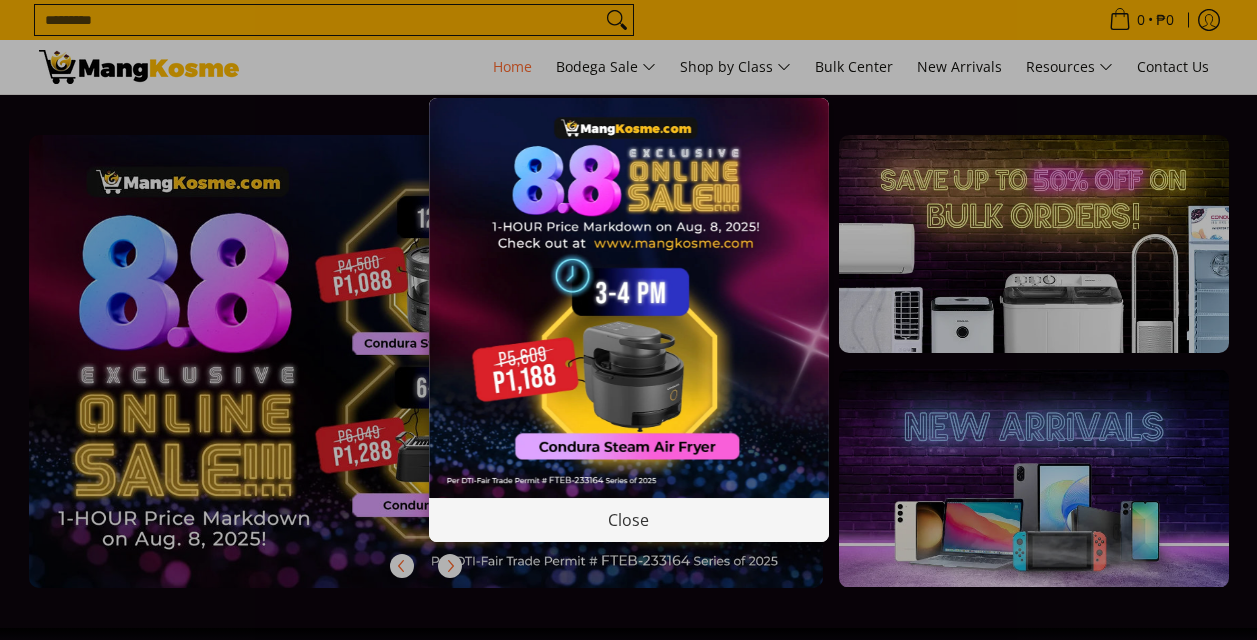 scroll, scrollTop: 0, scrollLeft: 0, axis: both 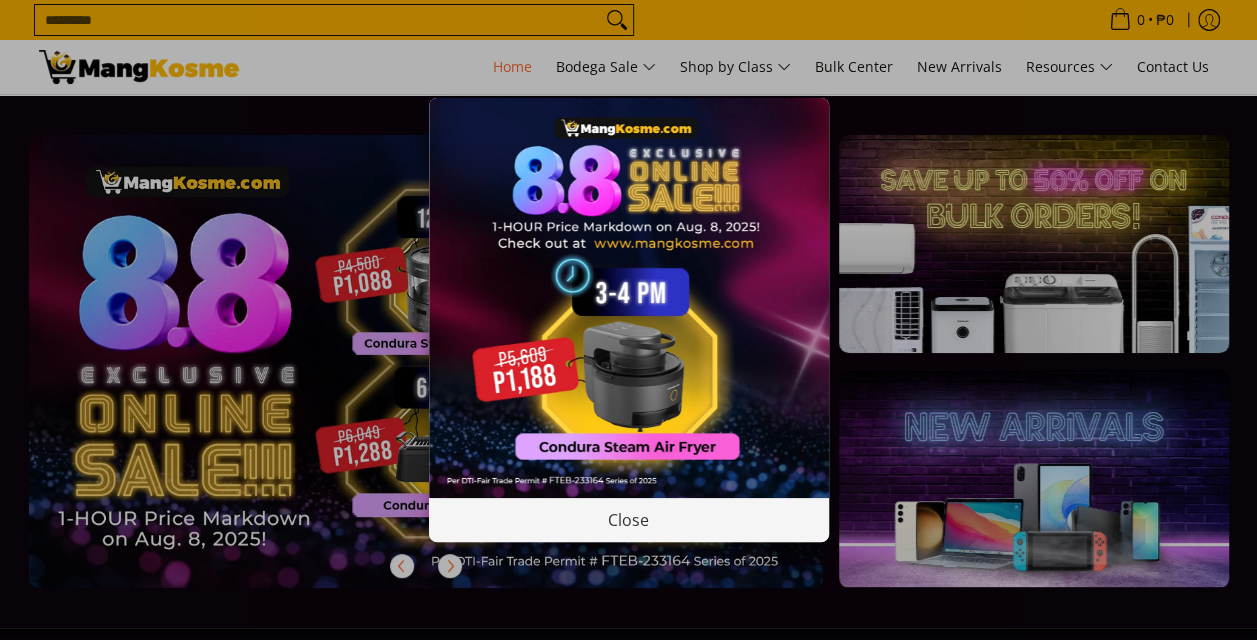 click at bounding box center (629, 298) 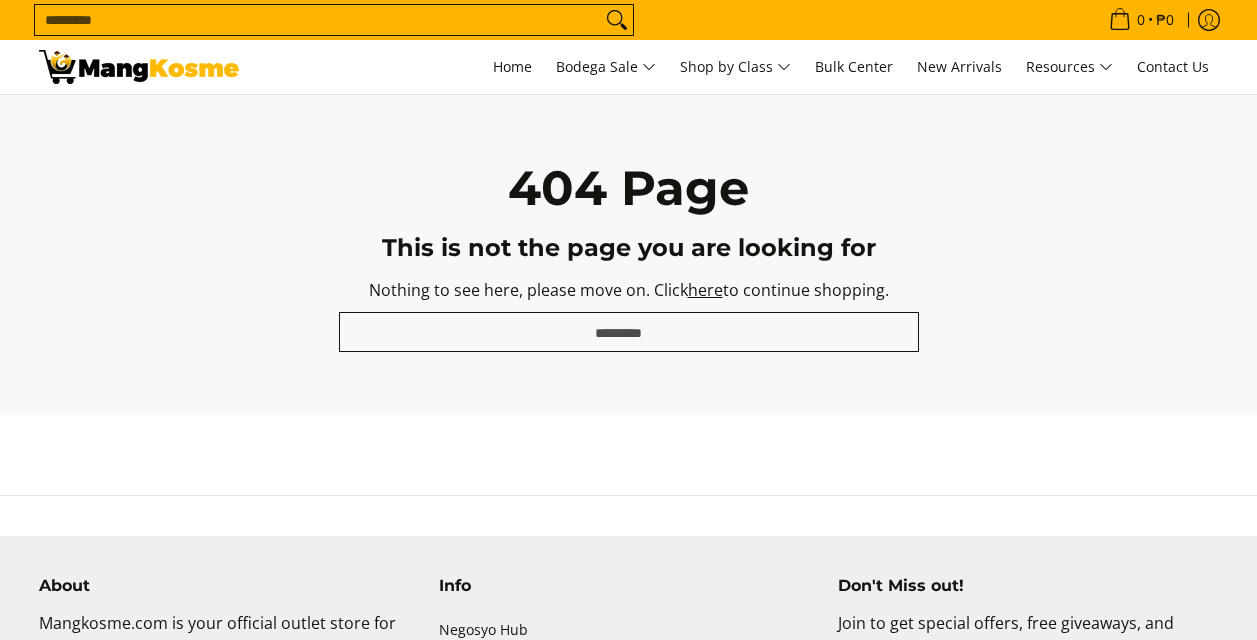 scroll, scrollTop: 0, scrollLeft: 0, axis: both 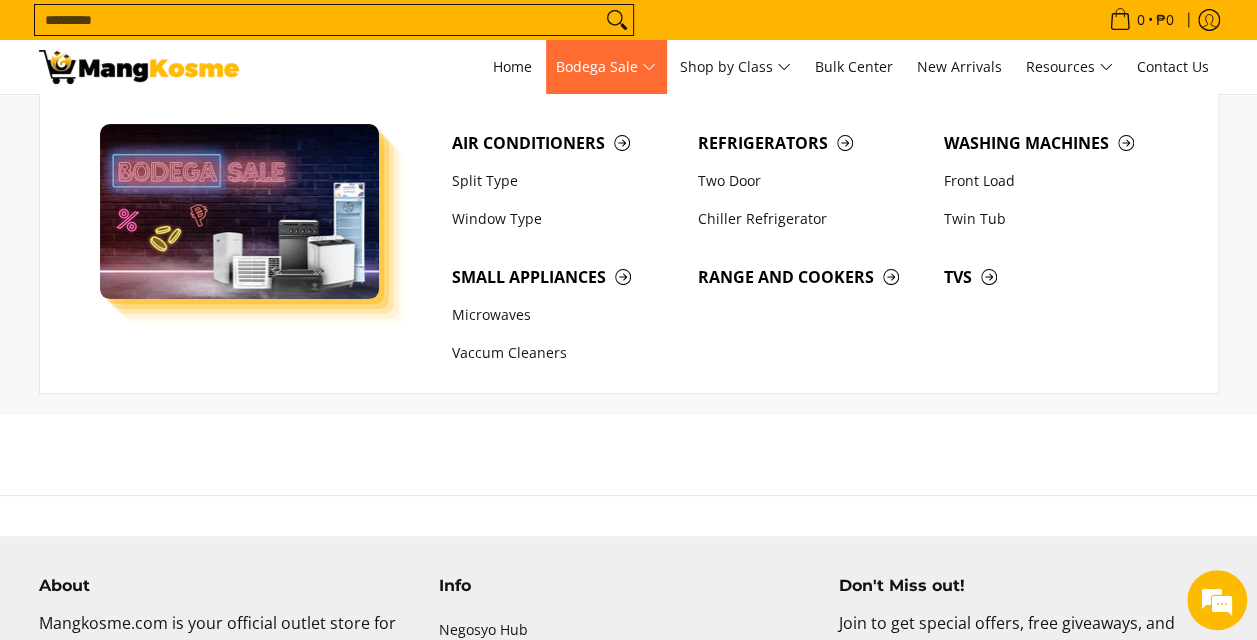 click on "Bodega Sale" at bounding box center [606, 67] 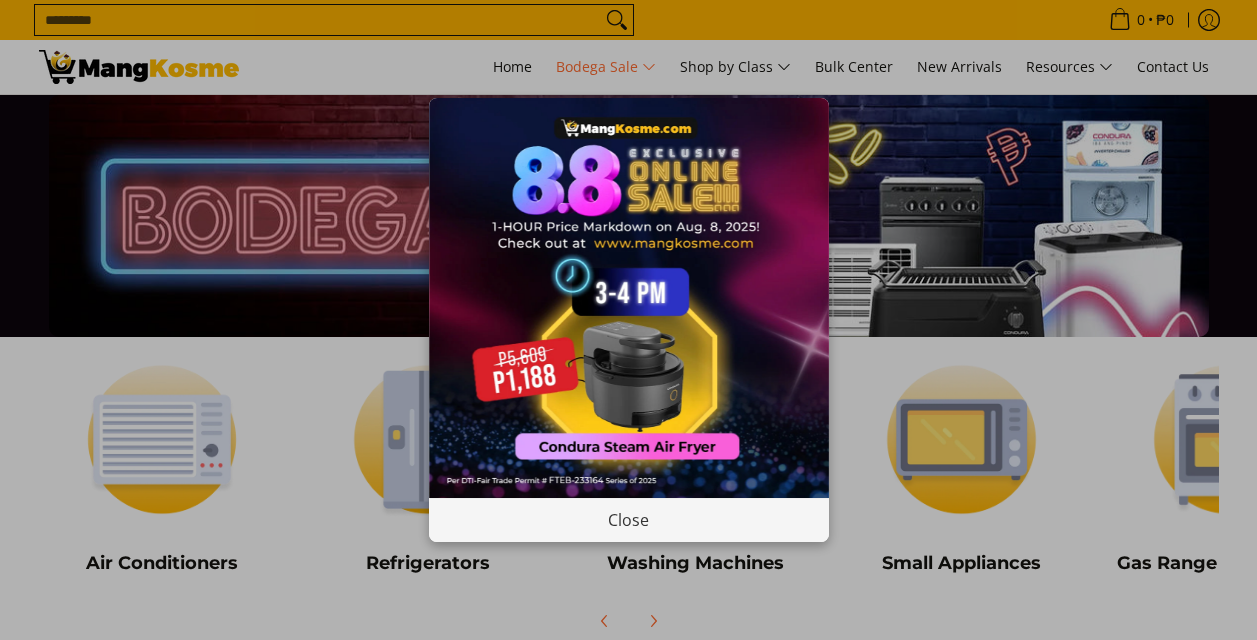 scroll, scrollTop: 0, scrollLeft: 0, axis: both 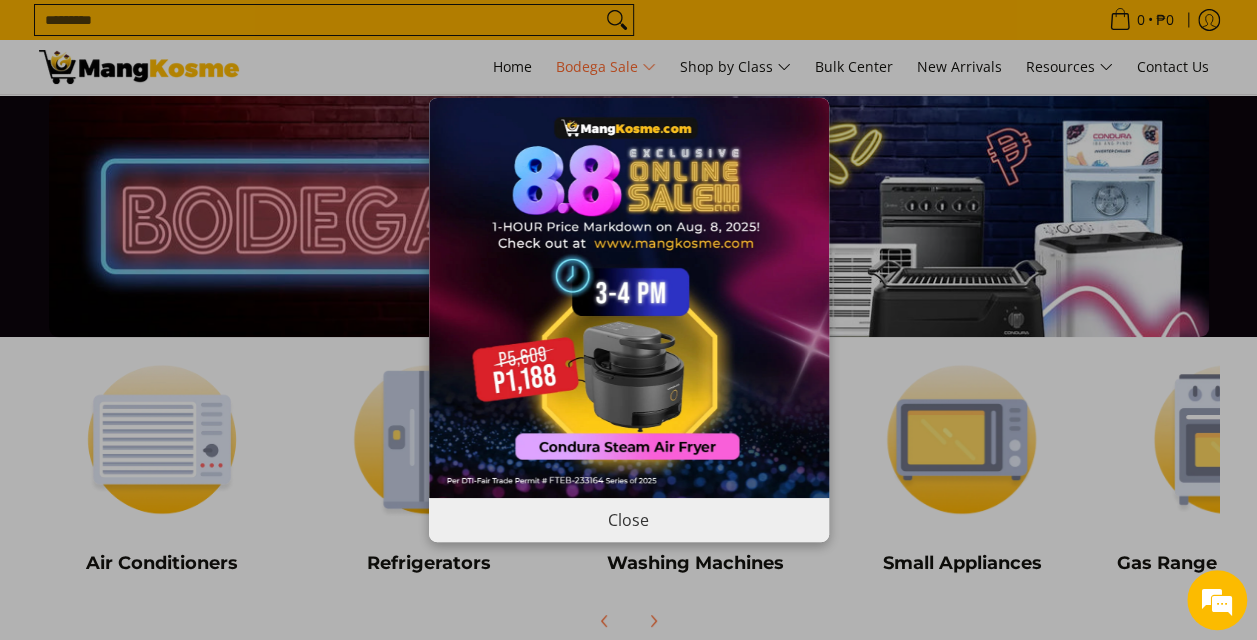 click on "Close" at bounding box center [629, 519] 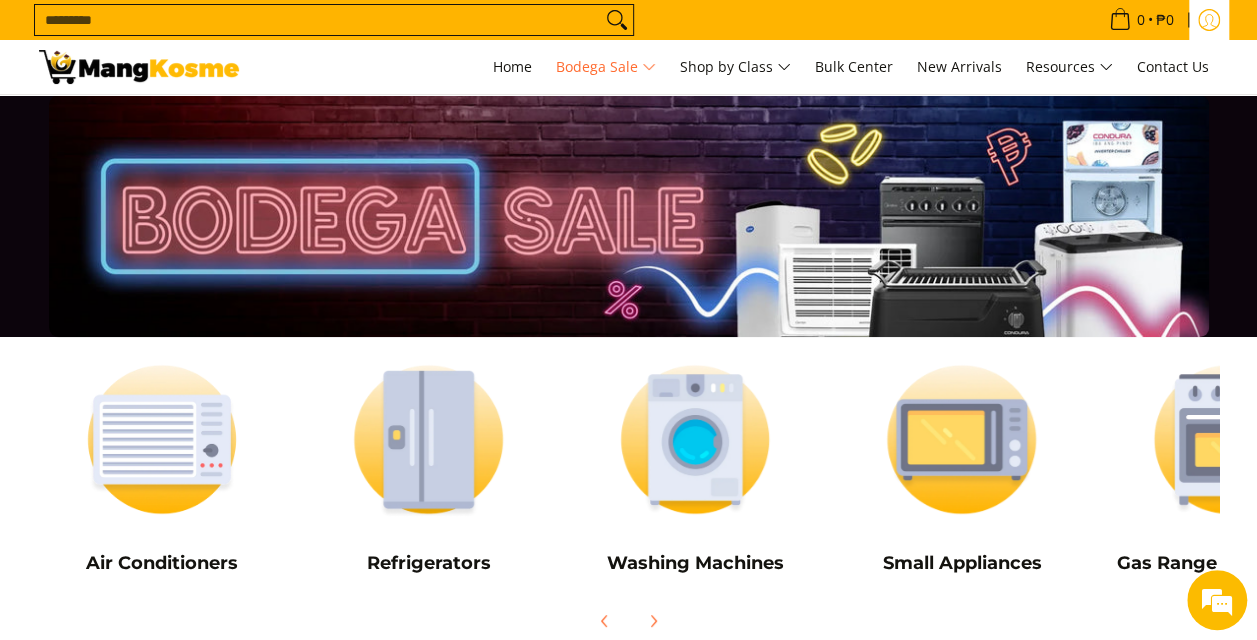 click 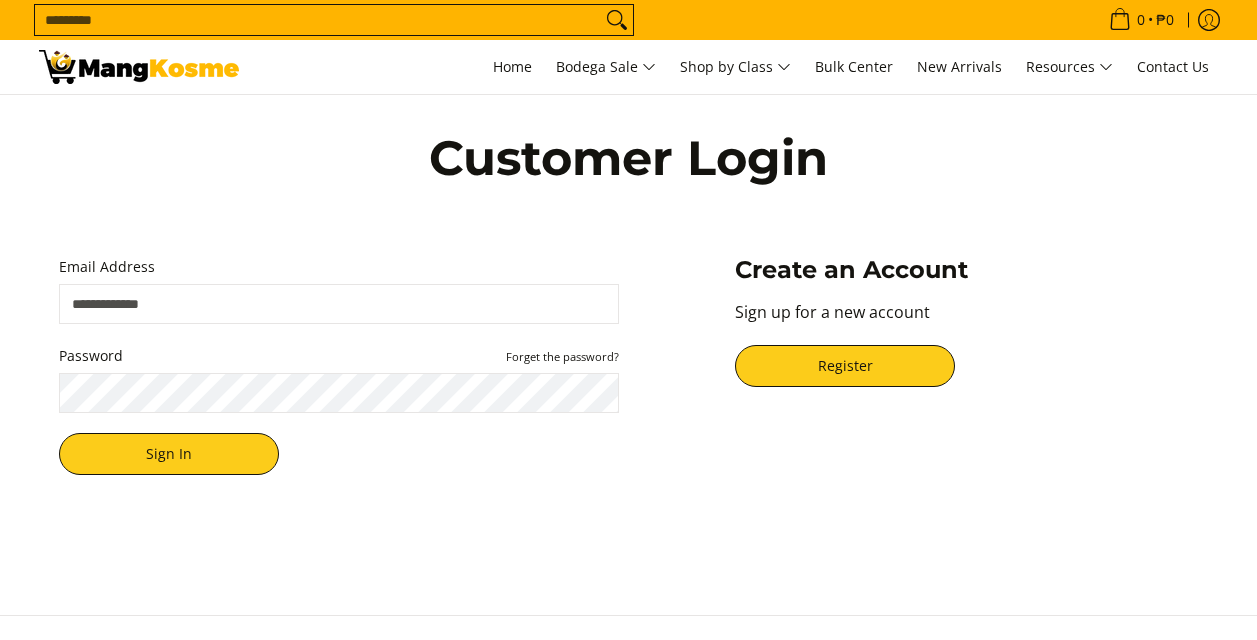 scroll, scrollTop: 0, scrollLeft: 0, axis: both 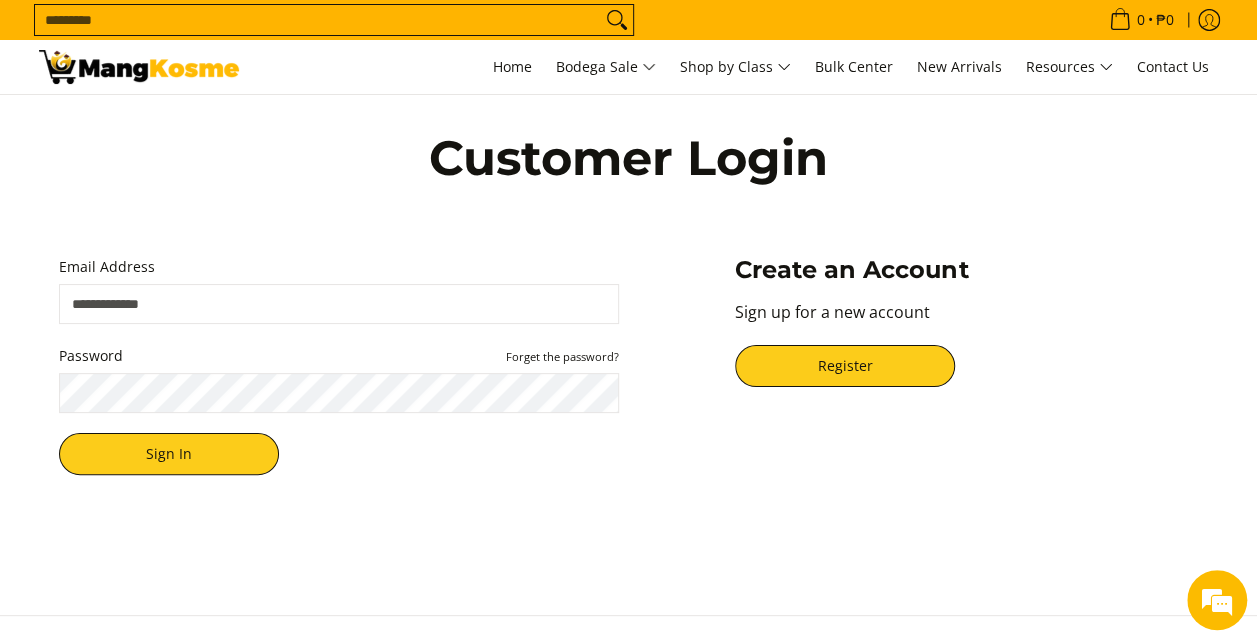 click on "Email Address" at bounding box center [339, 304] 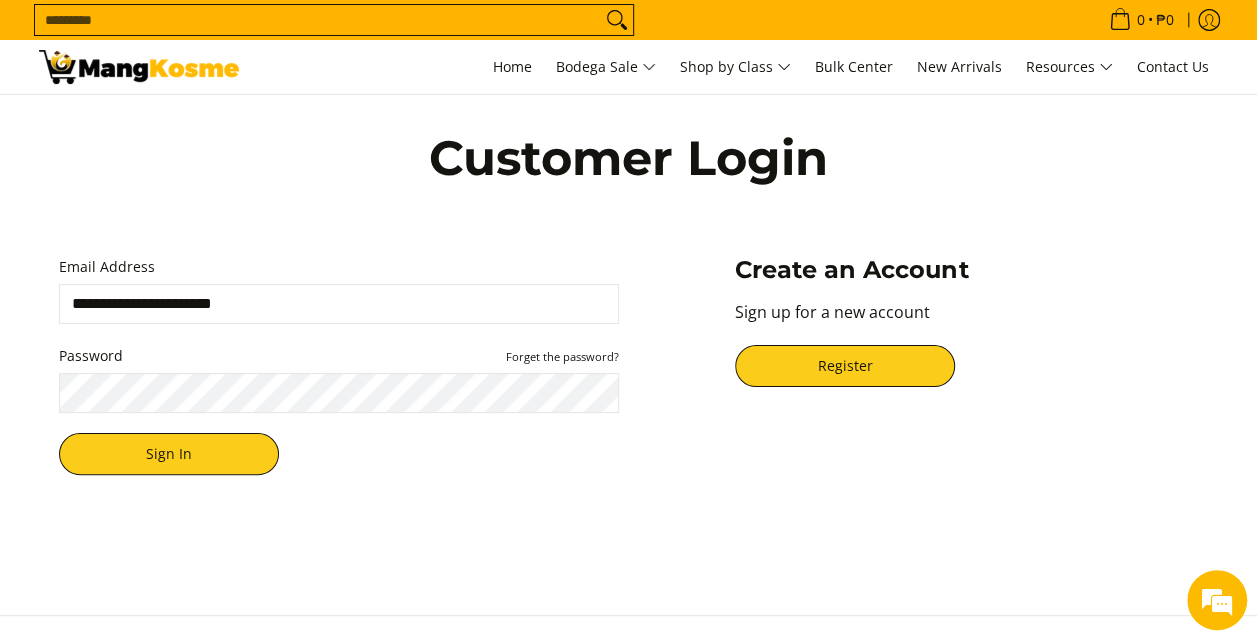 scroll, scrollTop: 0, scrollLeft: 0, axis: both 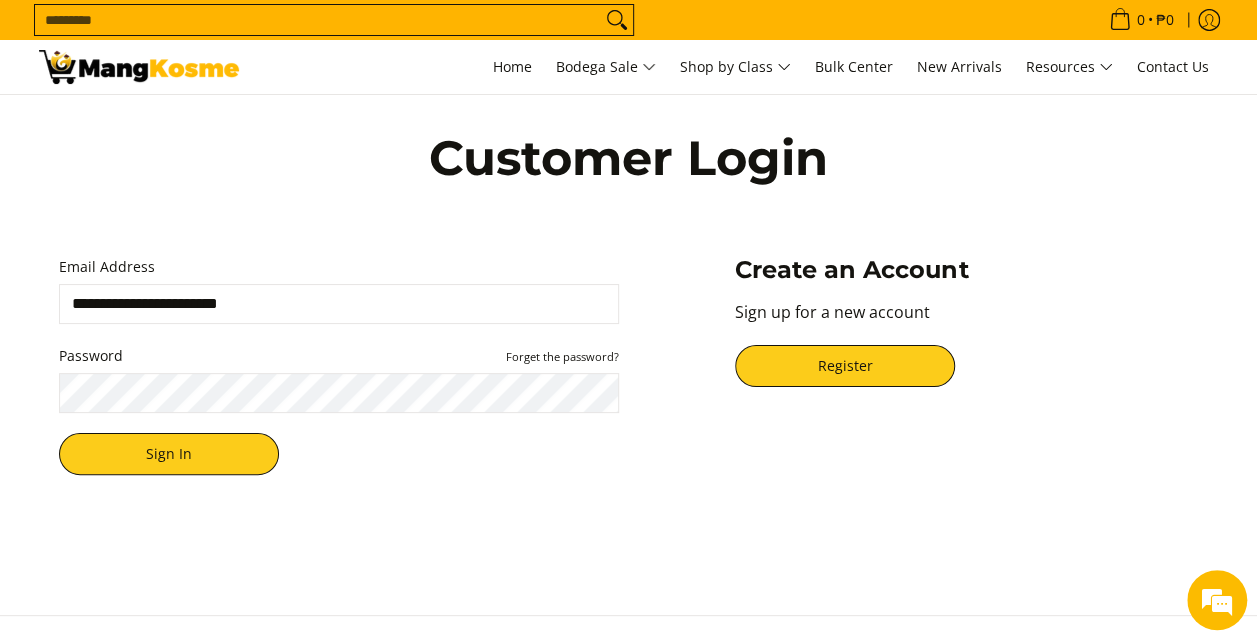 type on "**********" 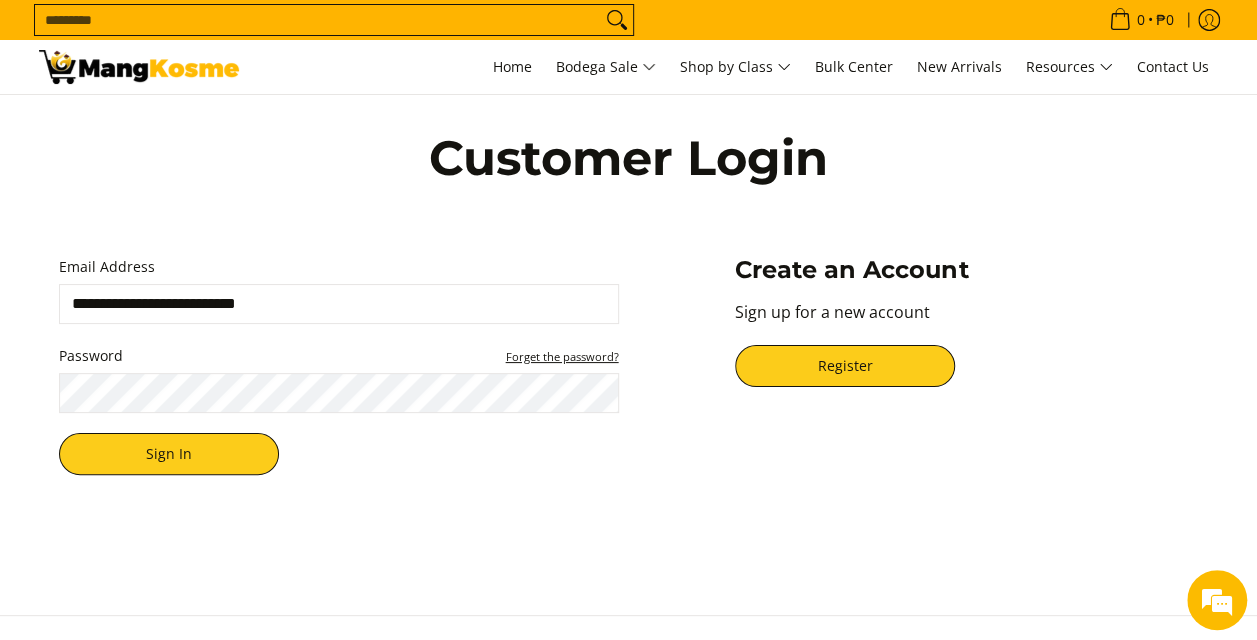 type 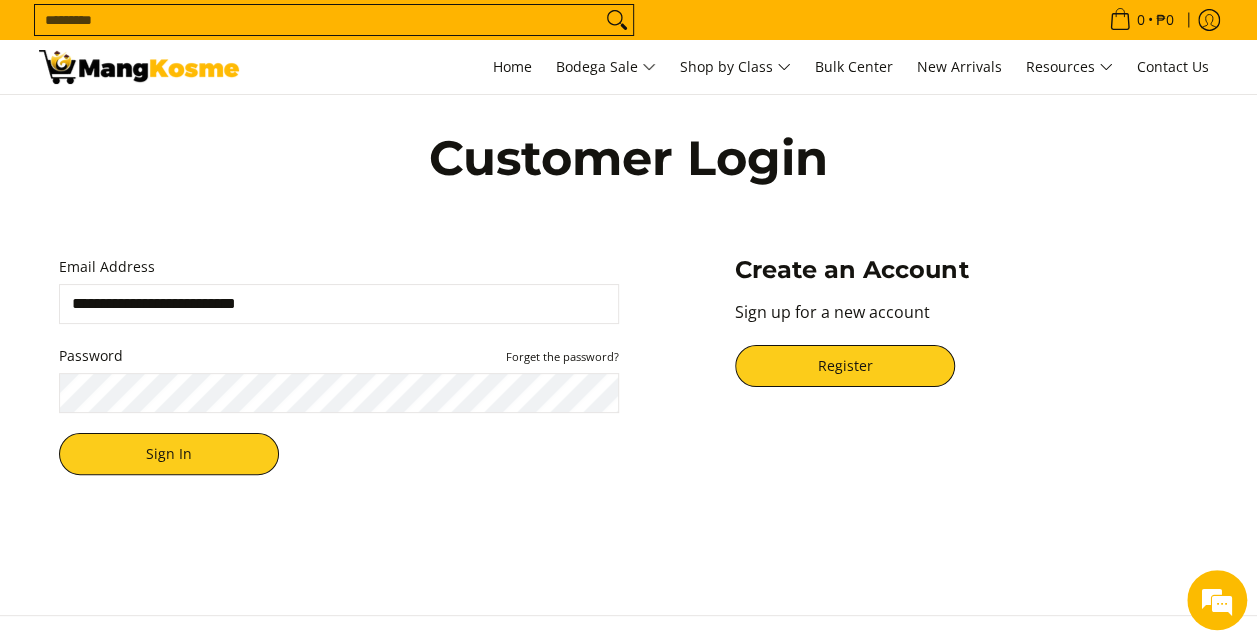 click on "Sign In" at bounding box center (169, 454) 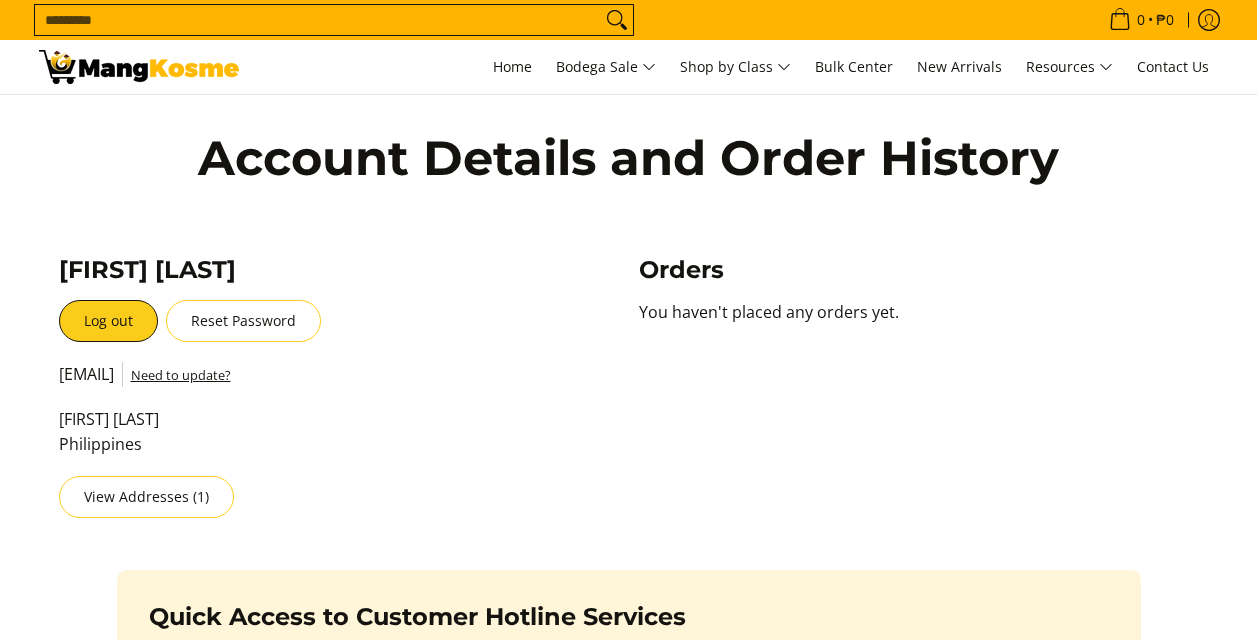 scroll, scrollTop: 0, scrollLeft: 0, axis: both 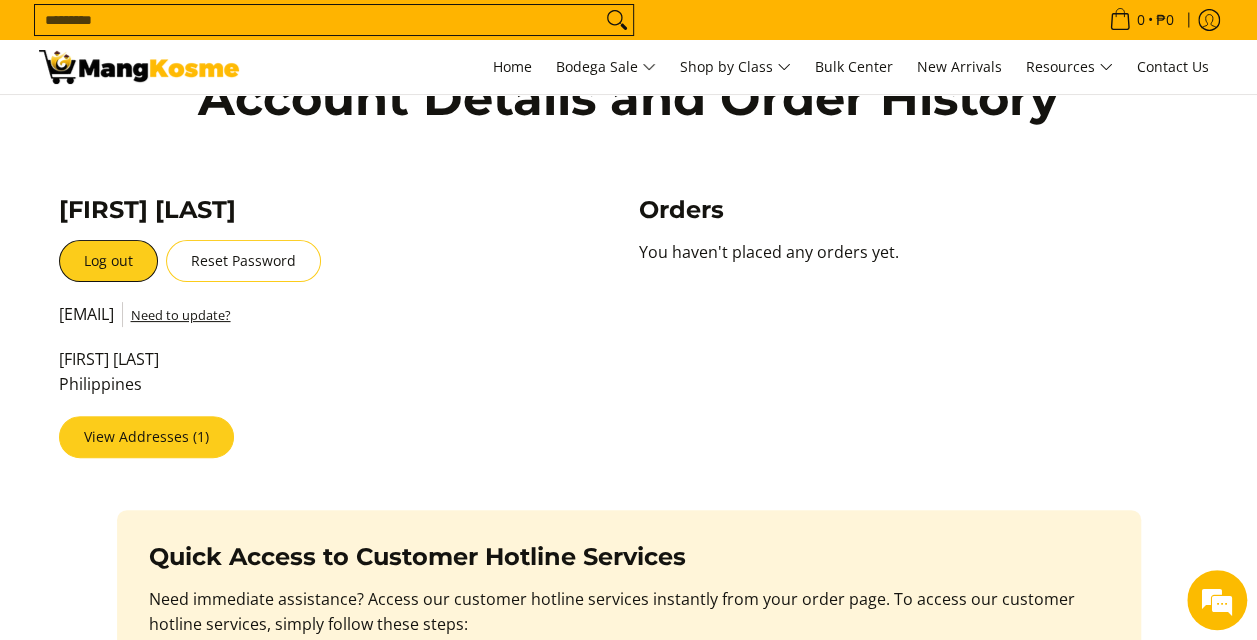 click on "View Addresses (1)" at bounding box center [146, 437] 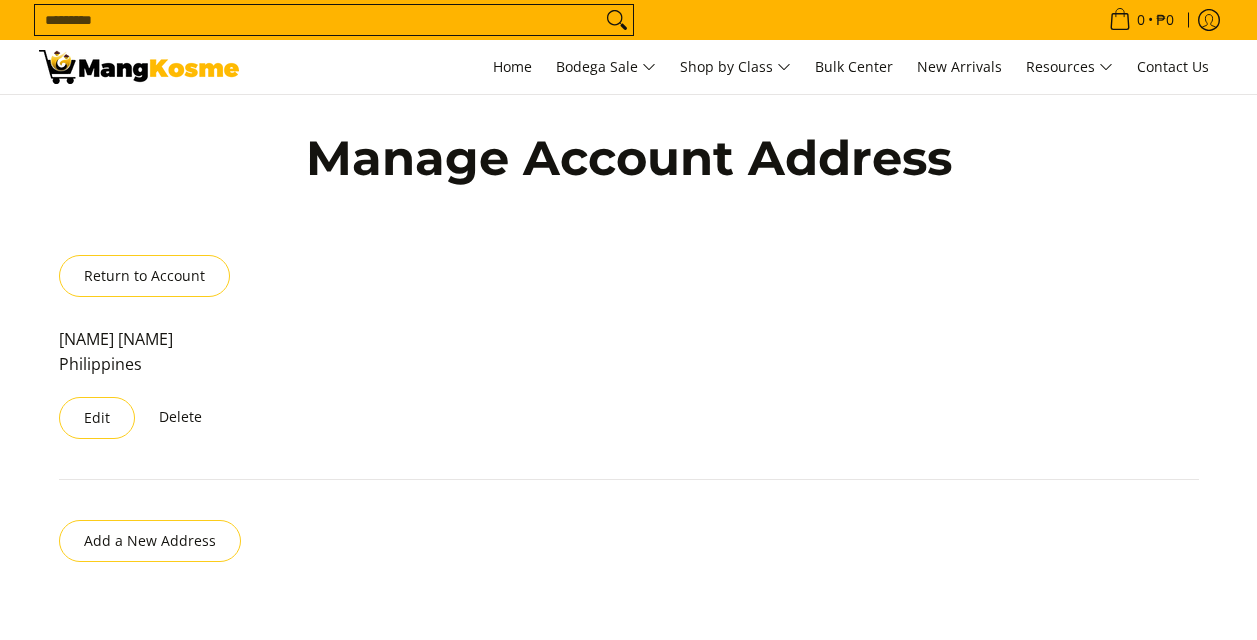 scroll, scrollTop: 0, scrollLeft: 0, axis: both 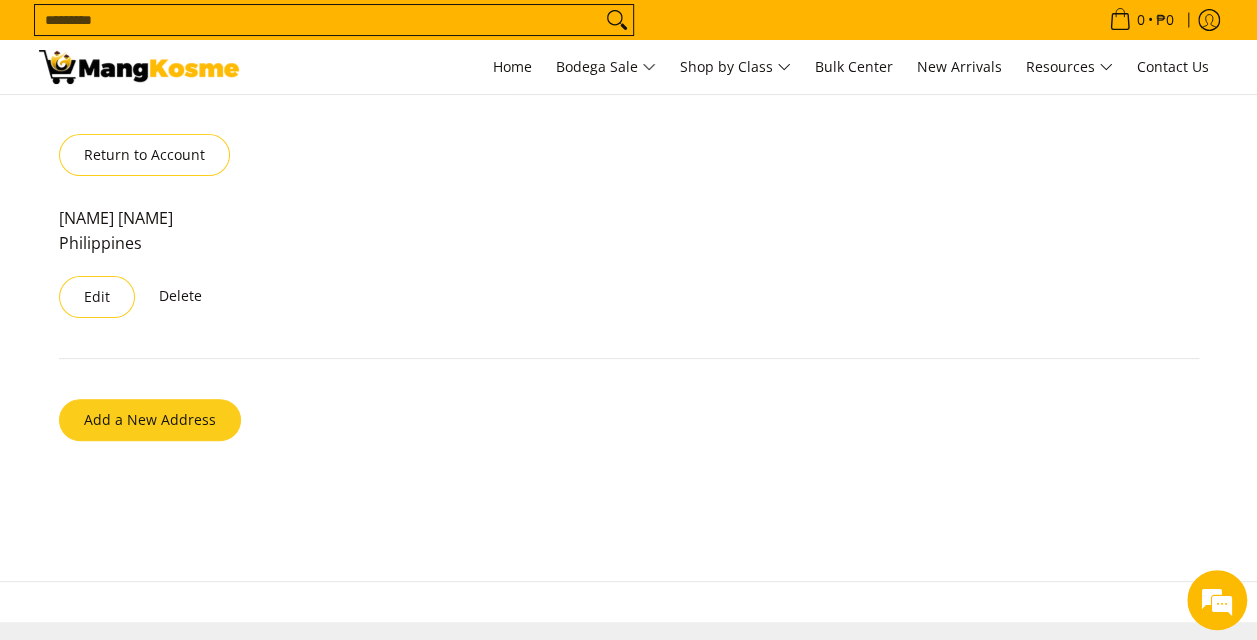 click on "Add a New Address" at bounding box center [150, 420] 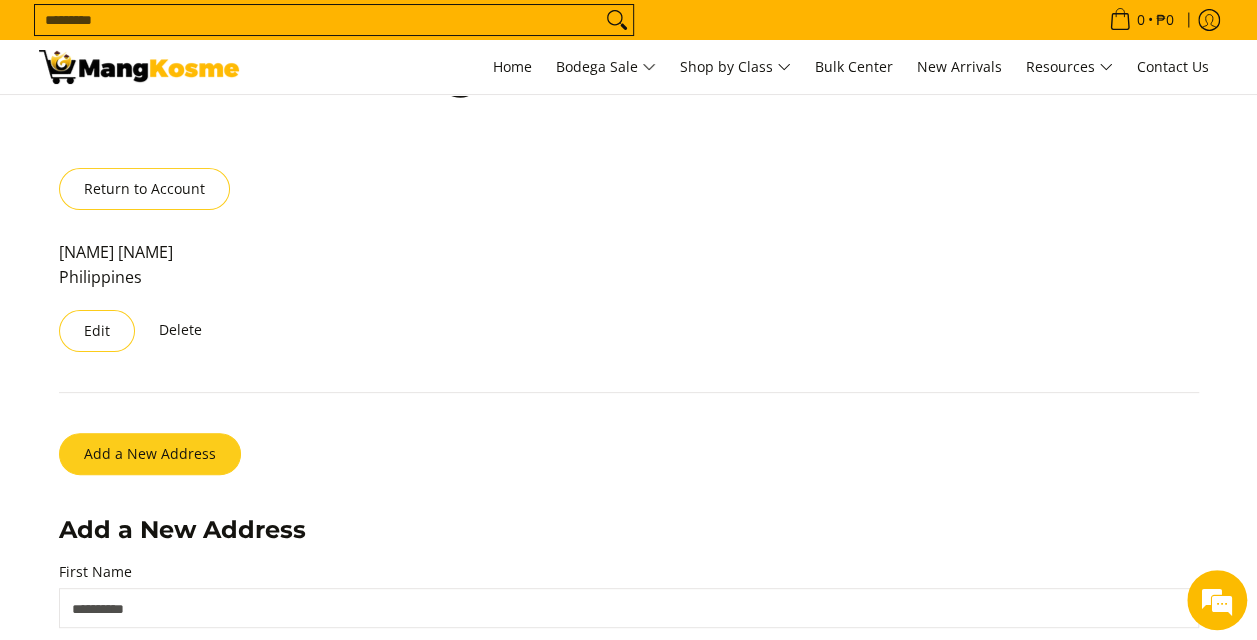 scroll, scrollTop: 0, scrollLeft: 0, axis: both 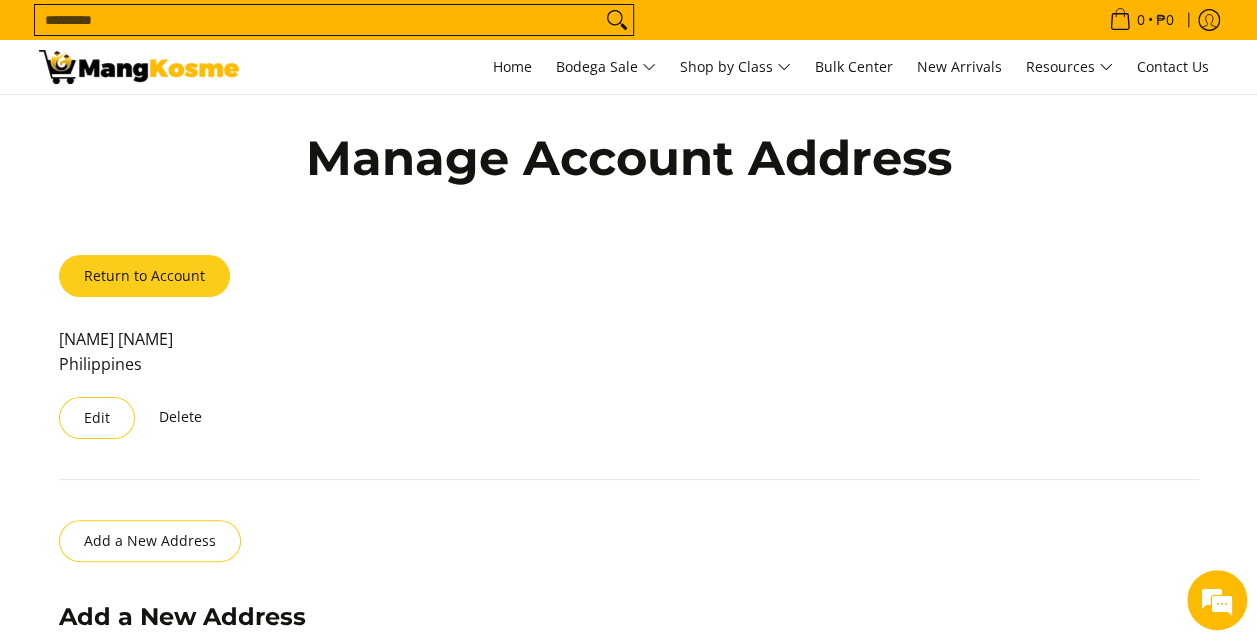 click on "Return to Account" at bounding box center [144, 276] 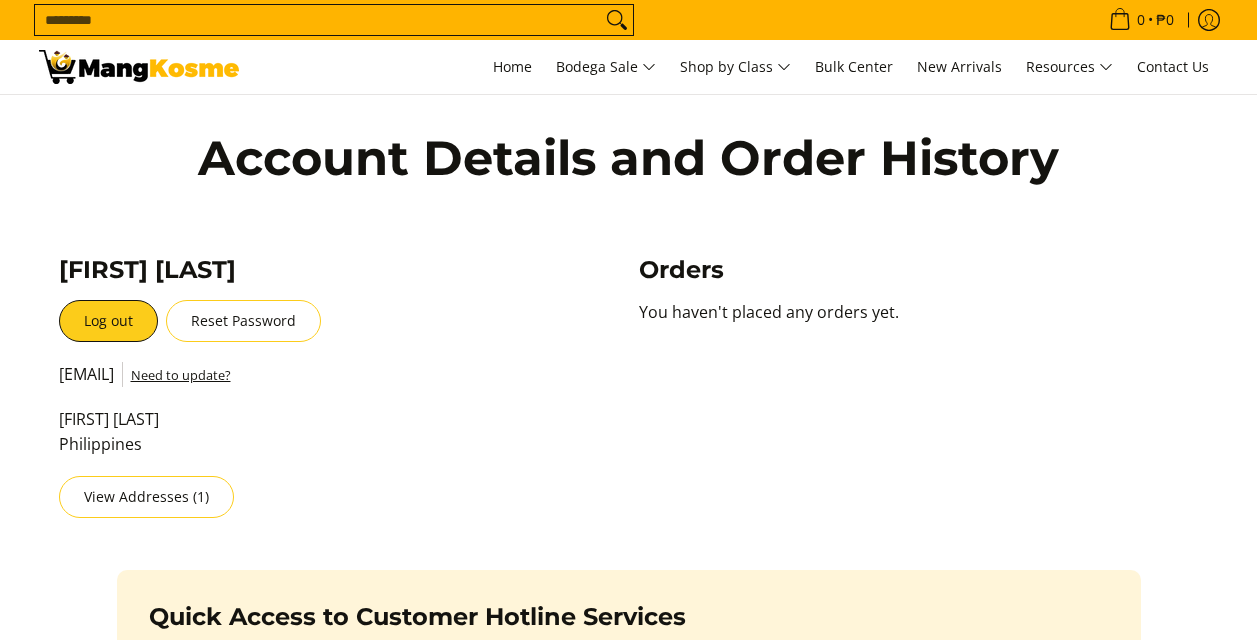 scroll, scrollTop: 0, scrollLeft: 0, axis: both 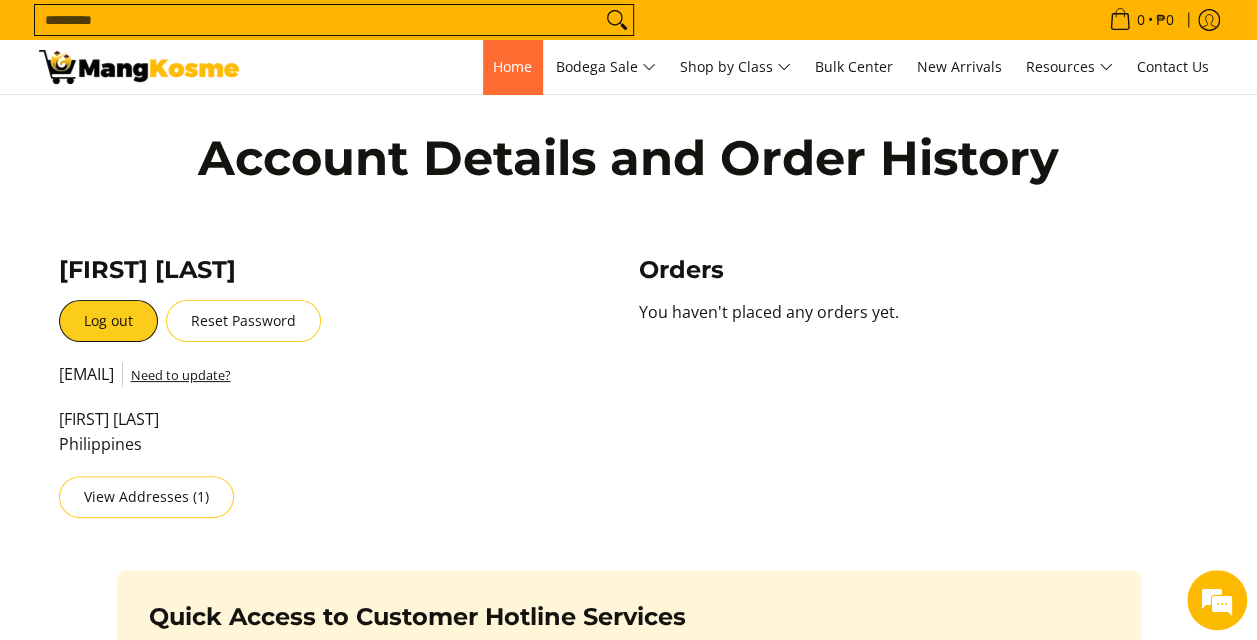 click on "Home" at bounding box center (512, 66) 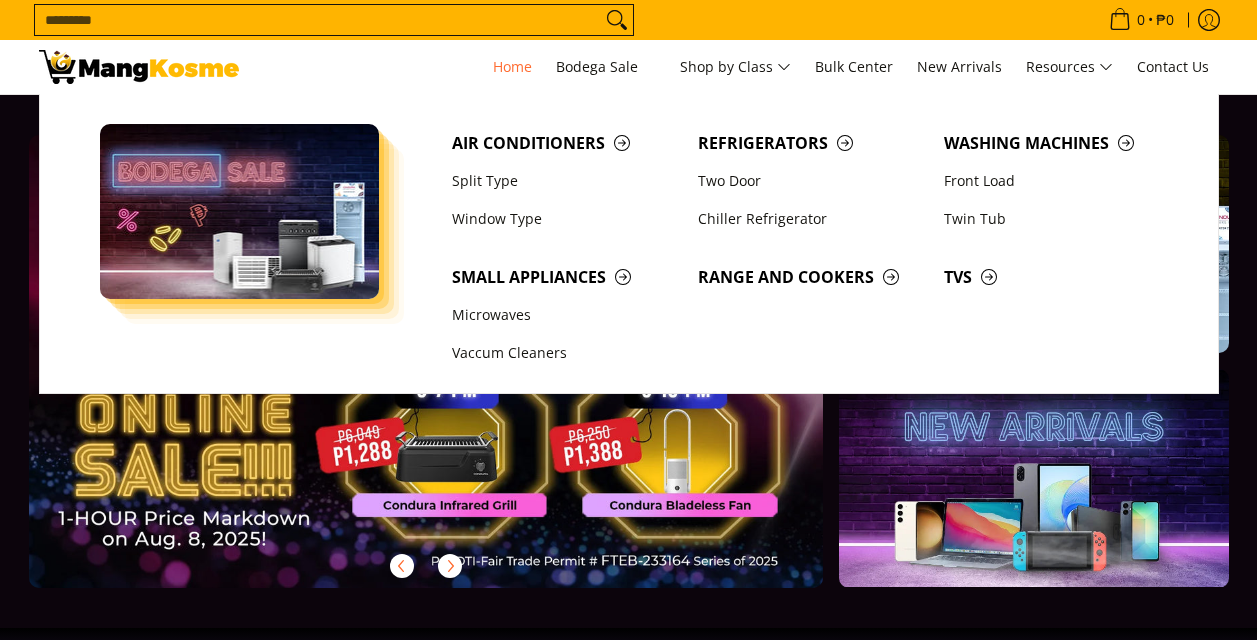 scroll, scrollTop: 0, scrollLeft: 0, axis: both 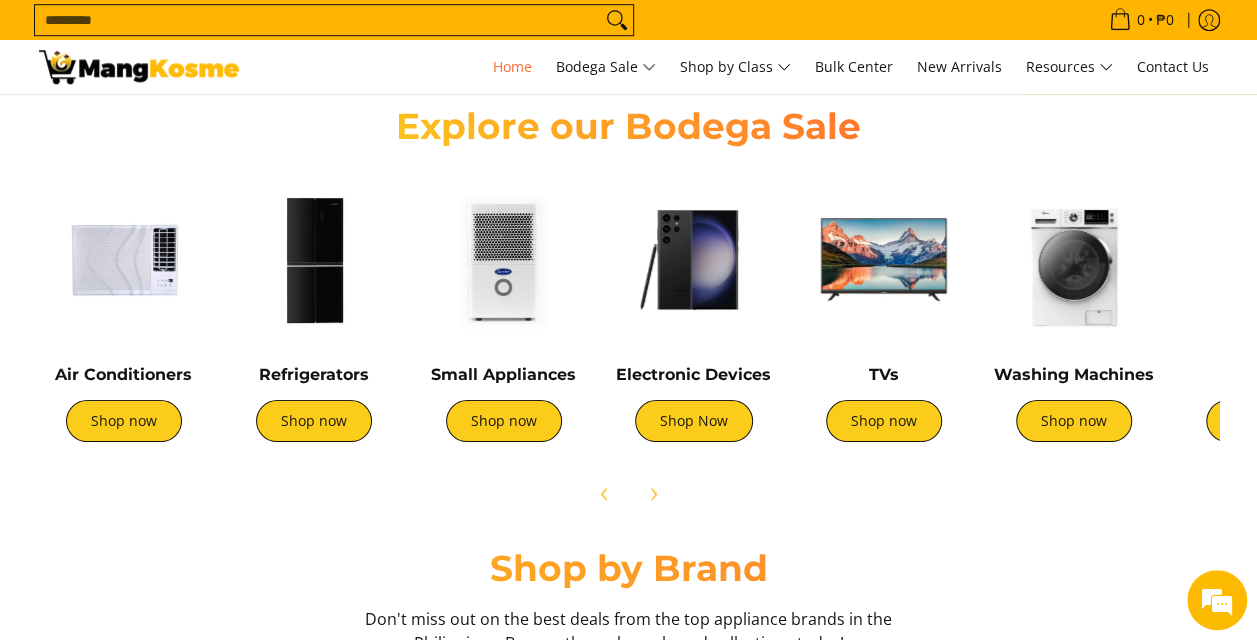 click at bounding box center [1074, 260] 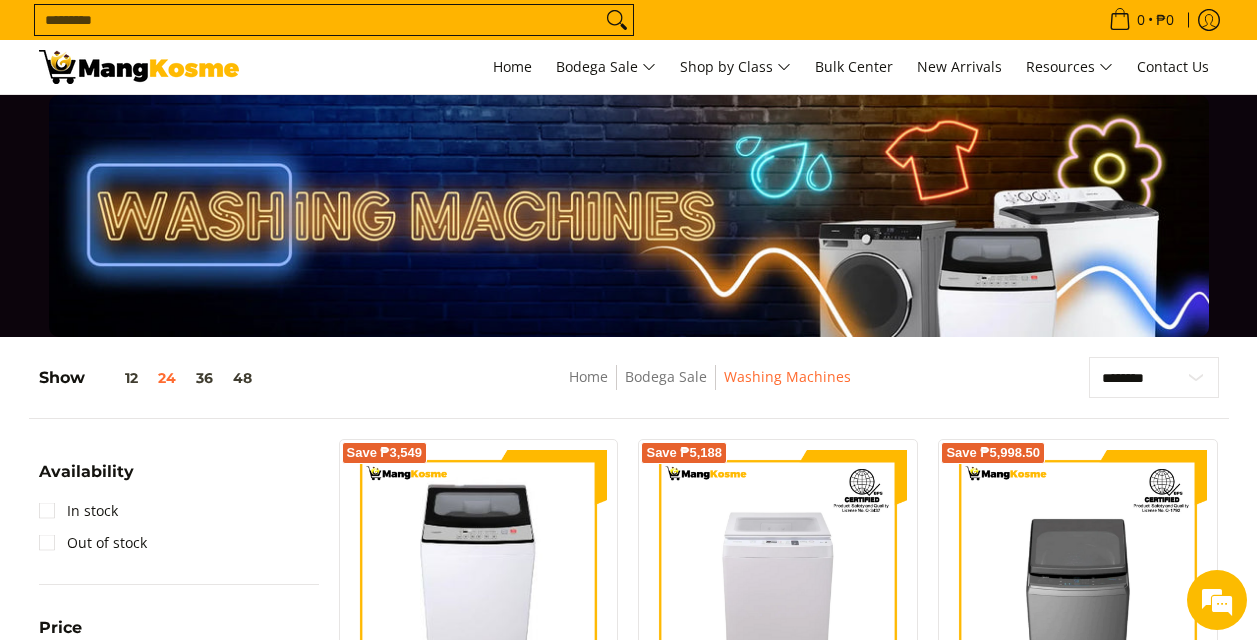 scroll, scrollTop: 328, scrollLeft: 0, axis: vertical 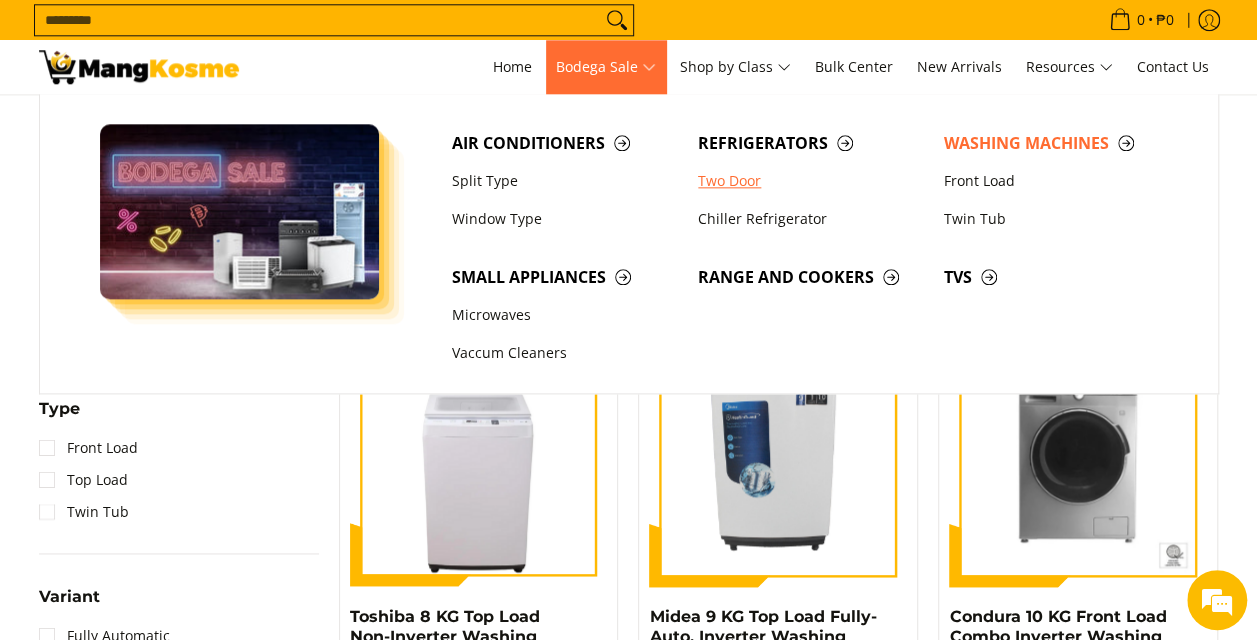 click on "Two Door" at bounding box center (811, 181) 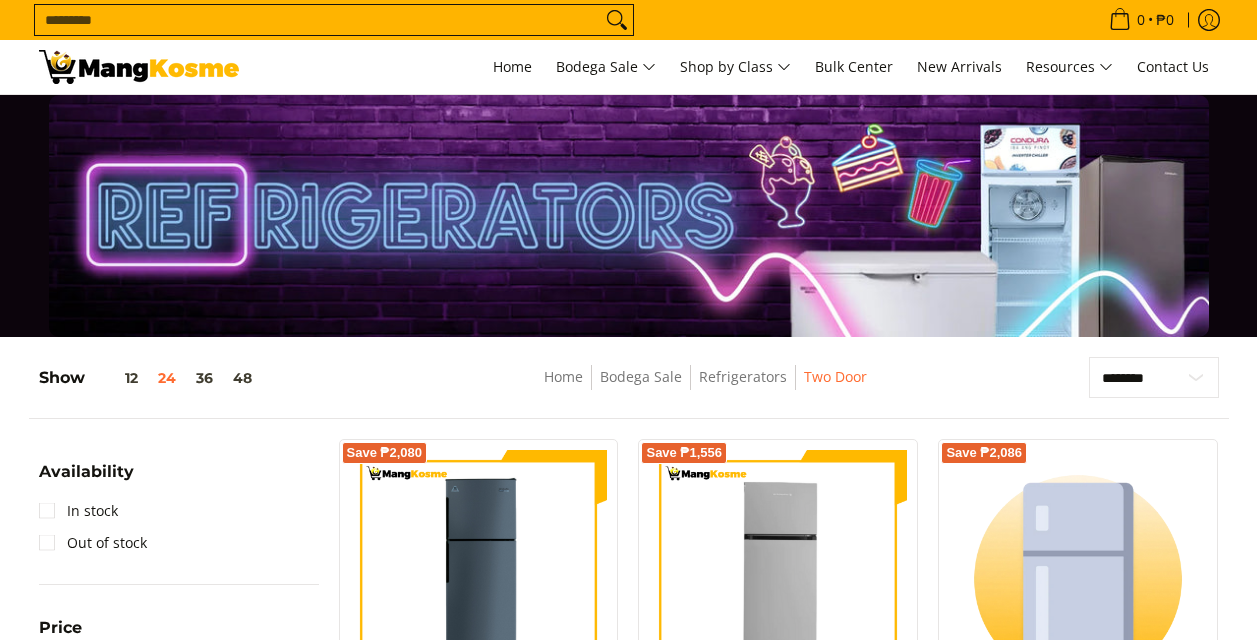 scroll, scrollTop: 298, scrollLeft: 0, axis: vertical 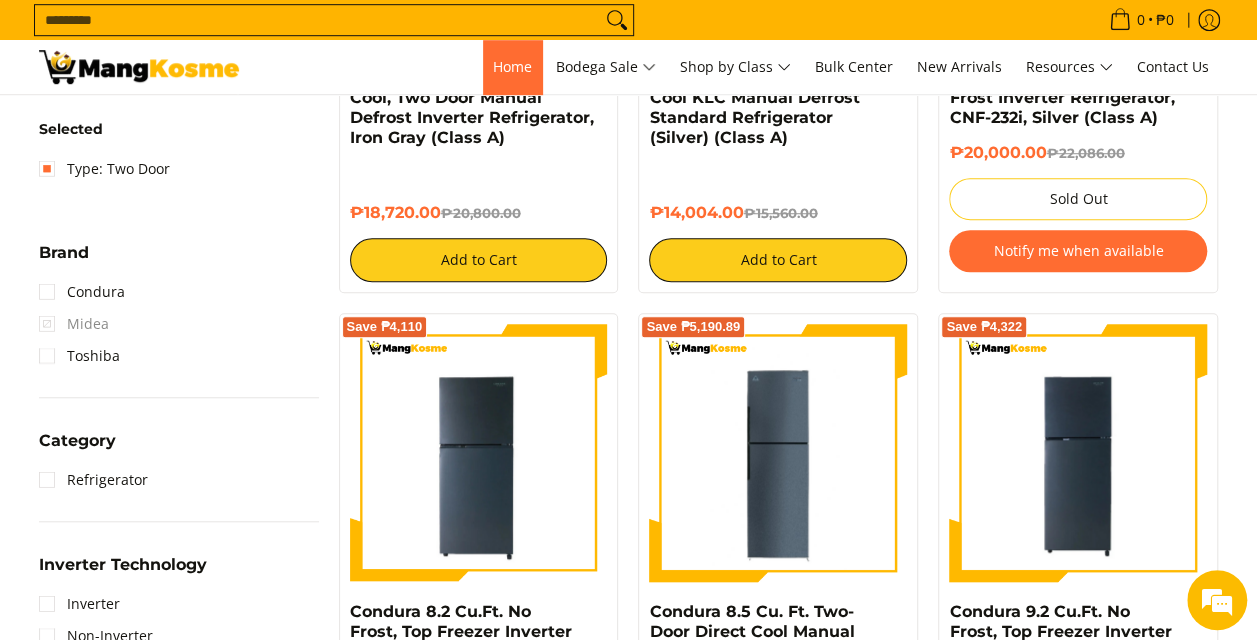 click on "Home" at bounding box center [512, 66] 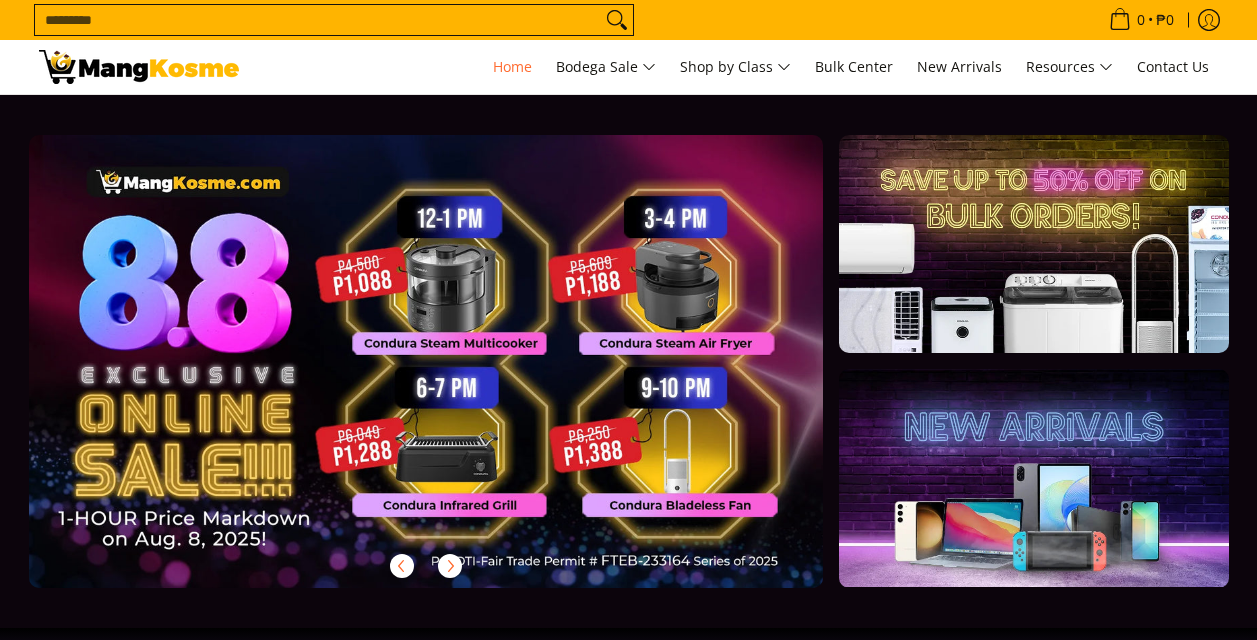 scroll, scrollTop: 0, scrollLeft: 0, axis: both 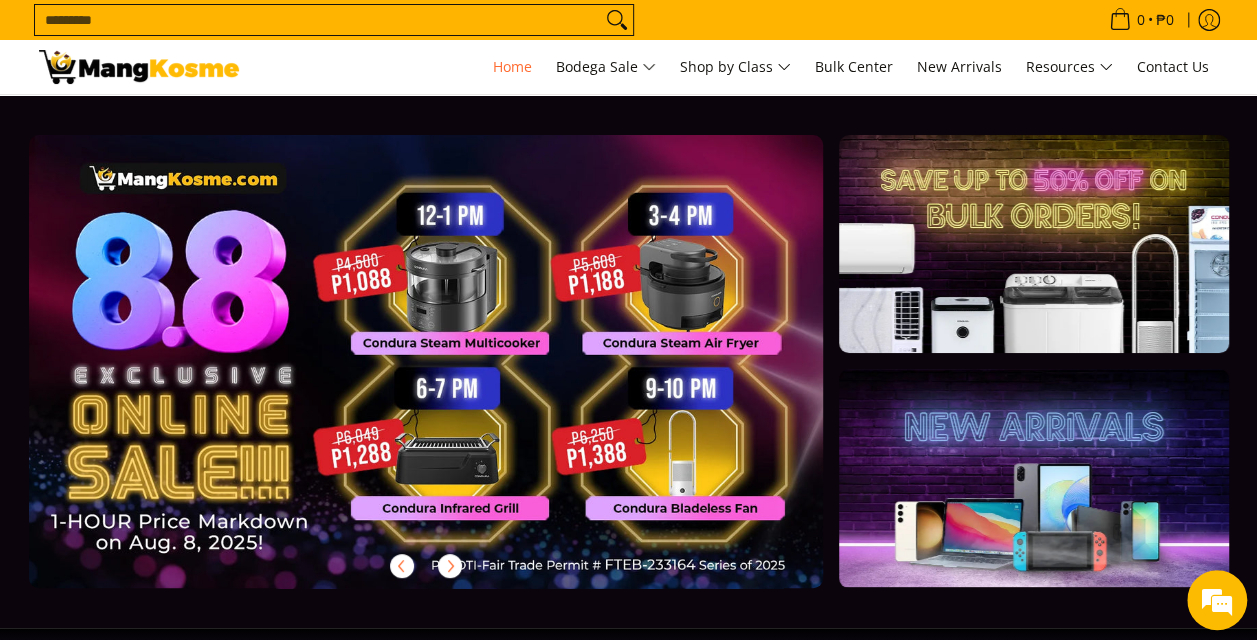 click at bounding box center [458, 377] 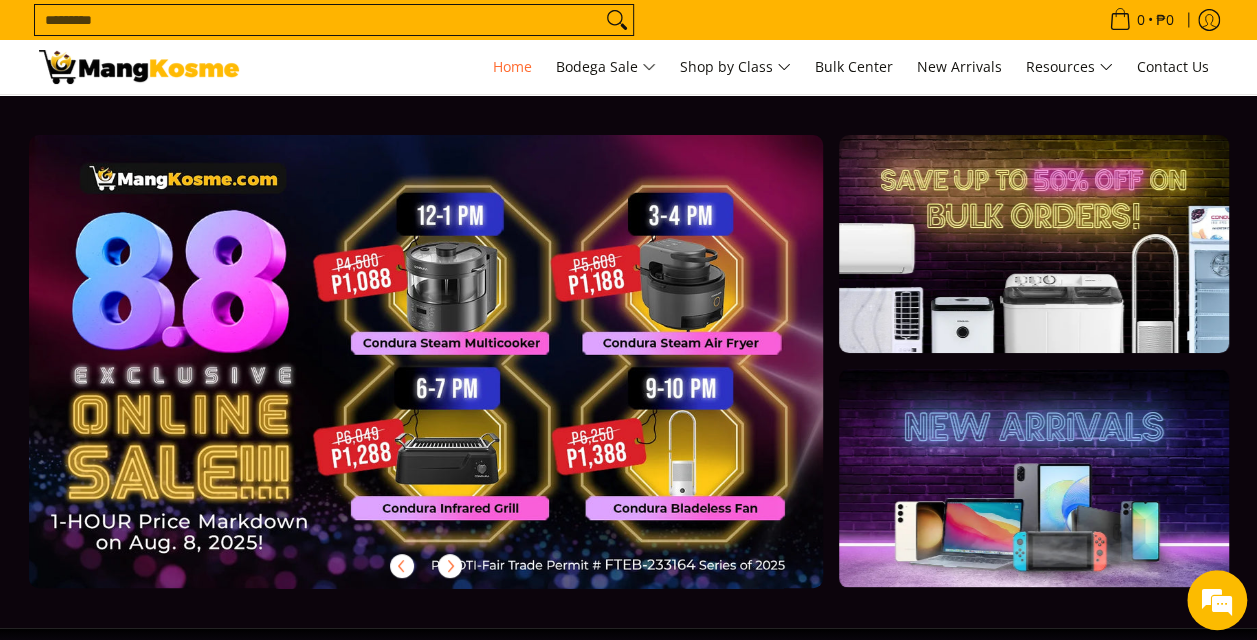 click at bounding box center (458, 377) 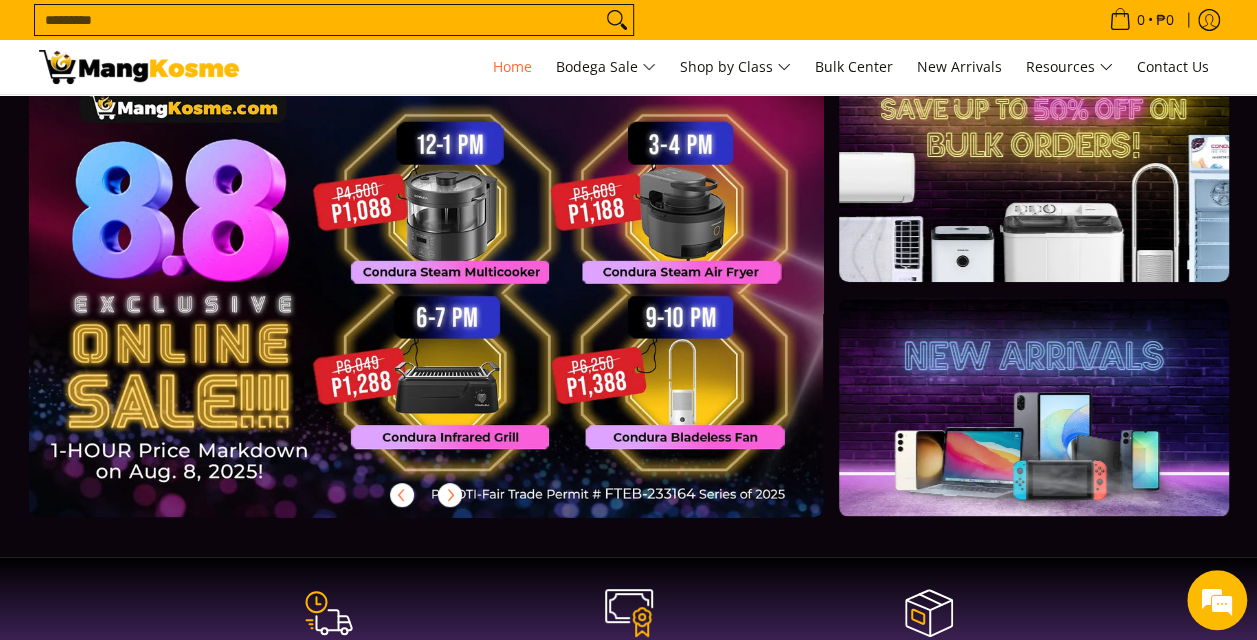 scroll, scrollTop: 72, scrollLeft: 0, axis: vertical 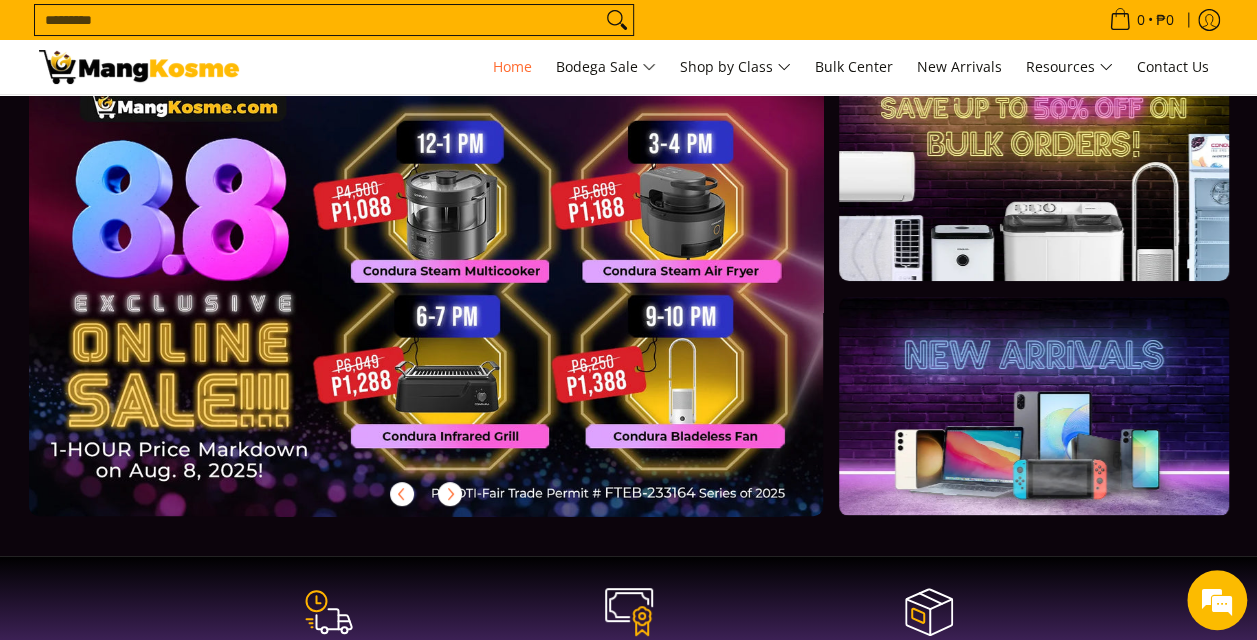 click at bounding box center (458, 305) 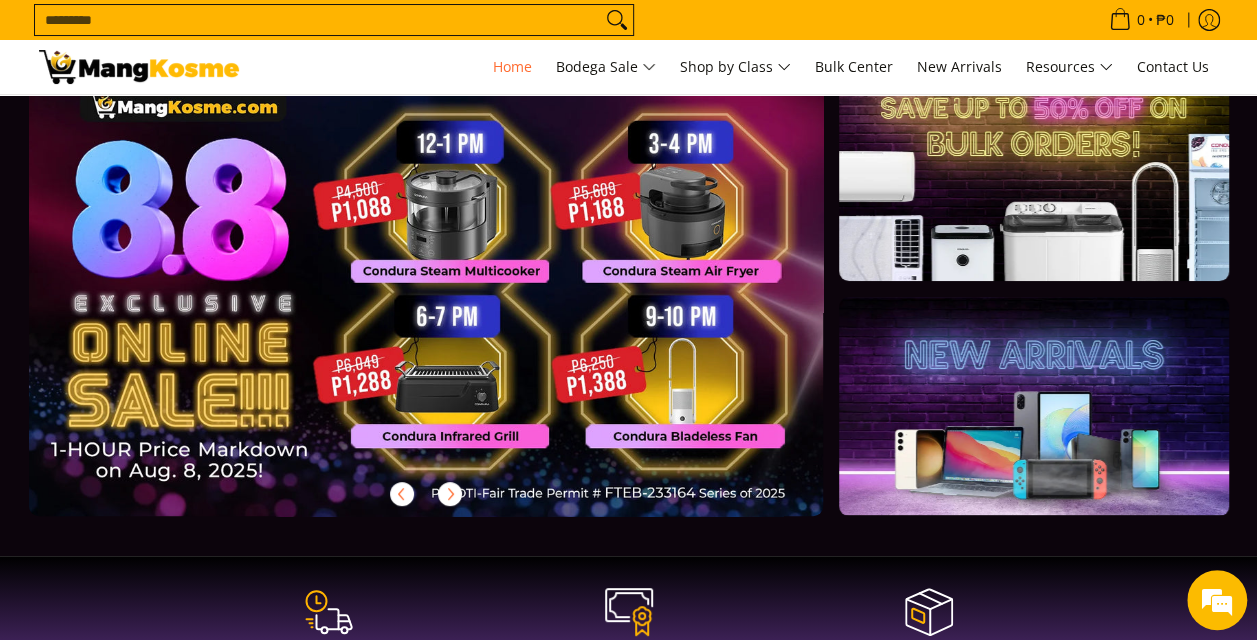 scroll, scrollTop: 0, scrollLeft: 0, axis: both 